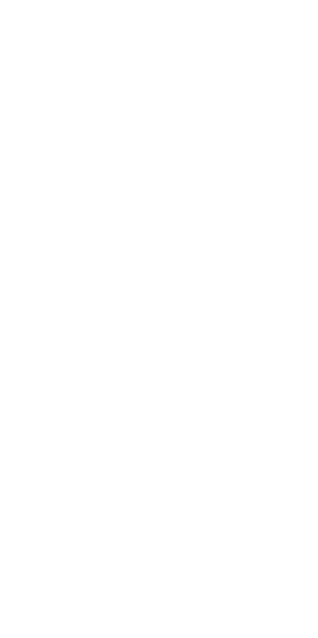 scroll, scrollTop: 0, scrollLeft: 0, axis: both 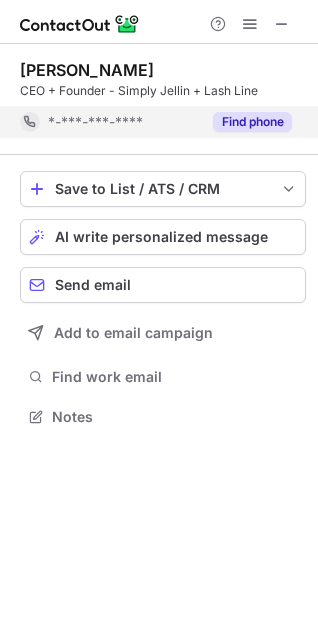 click on "Find phone" at bounding box center (252, 122) 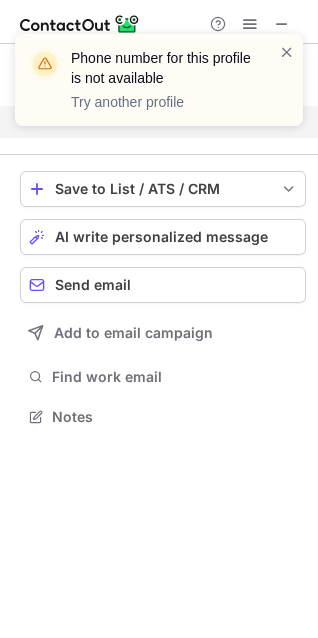 scroll, scrollTop: 370, scrollLeft: 318, axis: both 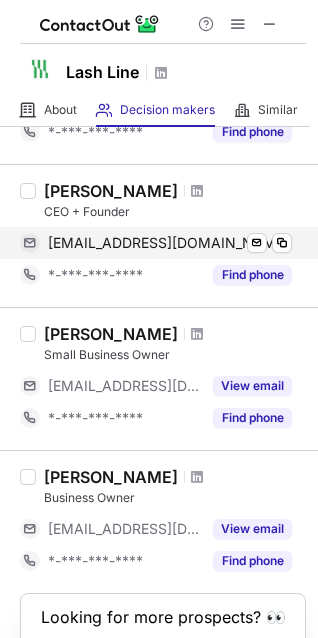 click on "[EMAIL_ADDRESS][DOMAIN_NAME]" at bounding box center [168, 243] 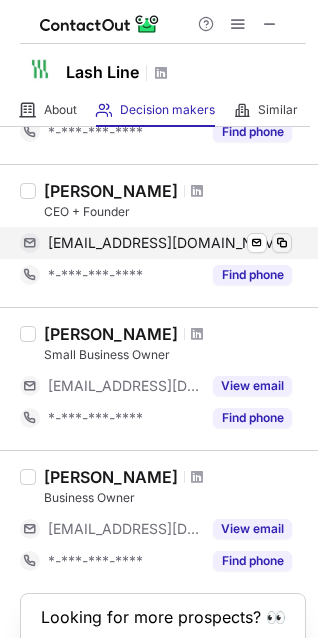 click at bounding box center [282, 243] 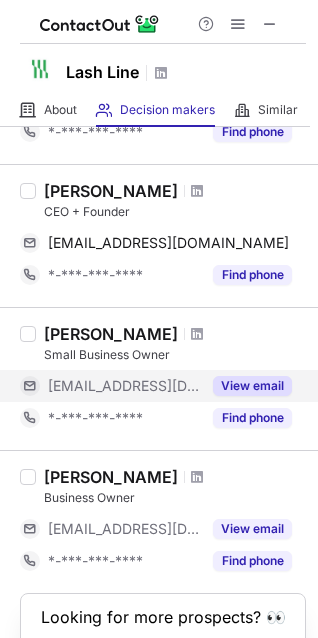 click on "View email" at bounding box center (252, 386) 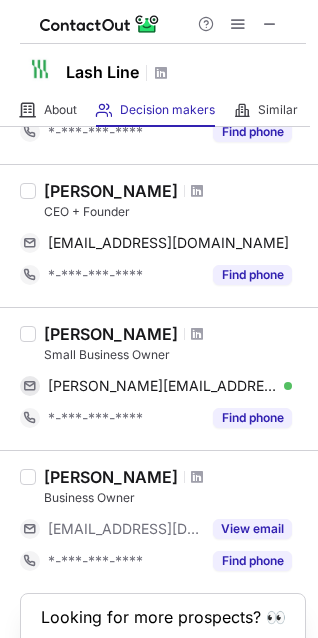 click at bounding box center [197, 334] 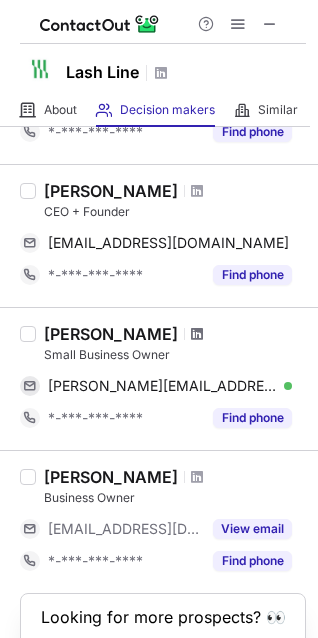 click at bounding box center [197, 334] 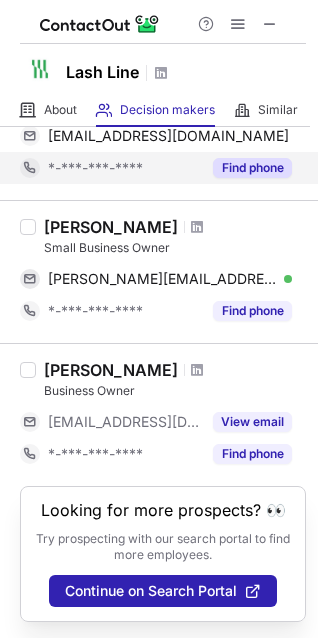 scroll, scrollTop: 524, scrollLeft: 0, axis: vertical 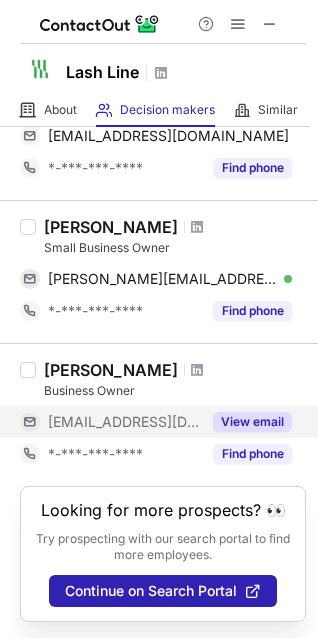 click on "View email" at bounding box center (252, 422) 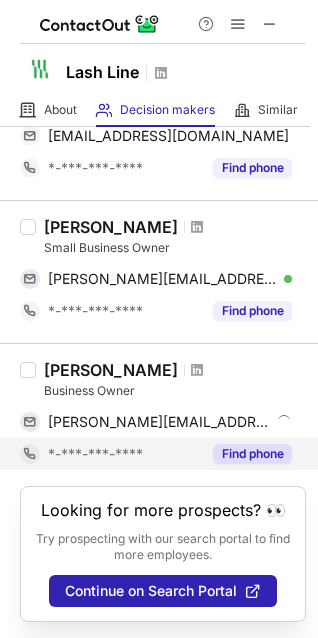 click on "Find phone" at bounding box center [252, 454] 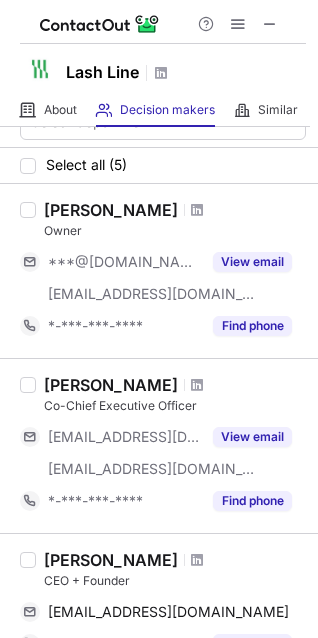 scroll, scrollTop: 0, scrollLeft: 0, axis: both 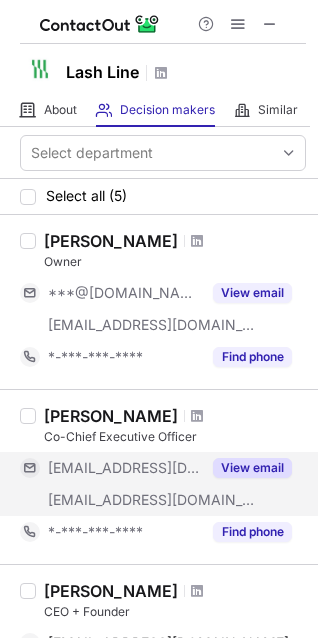 click on "View email" at bounding box center (252, 468) 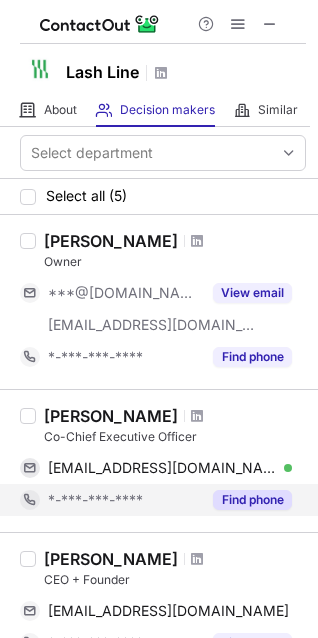 click on "Find phone" at bounding box center (252, 500) 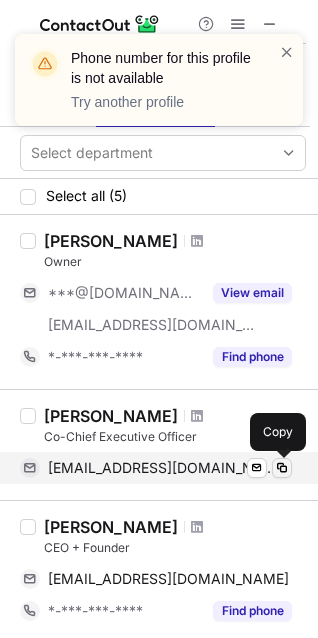 click at bounding box center [282, 468] 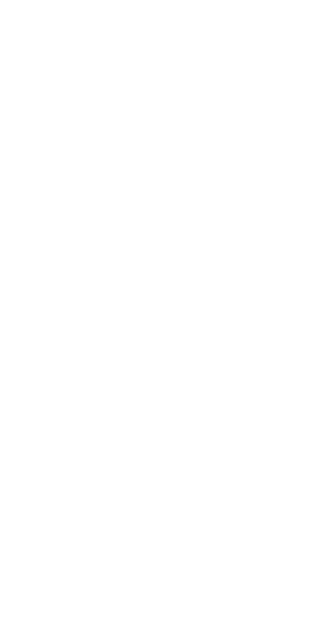 scroll, scrollTop: 0, scrollLeft: 0, axis: both 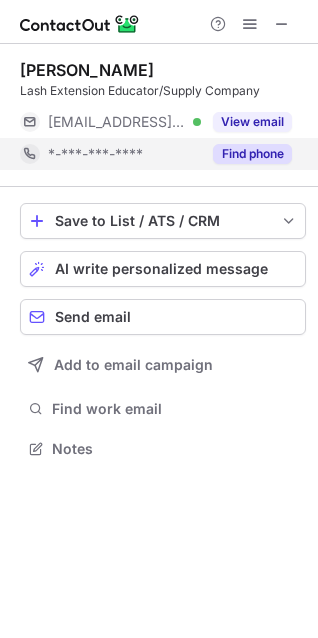 click on "Find phone" at bounding box center [252, 154] 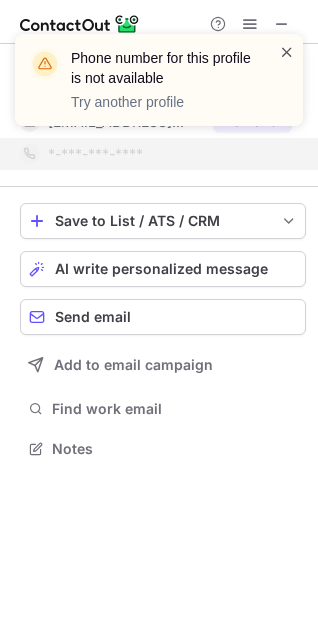 click at bounding box center [287, 52] 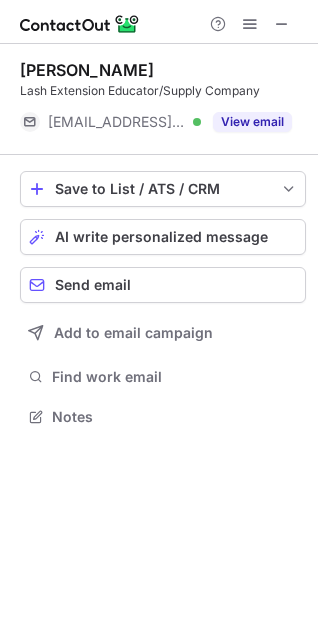 scroll, scrollTop: 402, scrollLeft: 318, axis: both 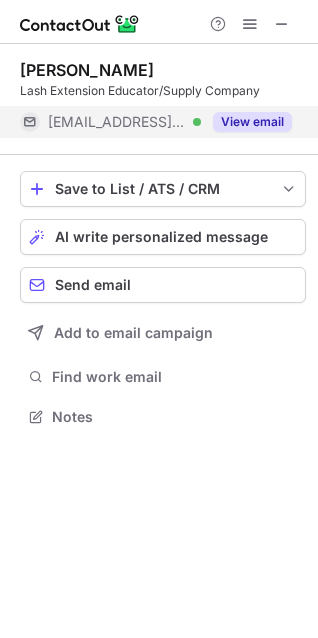 click on "View email" at bounding box center (252, 122) 